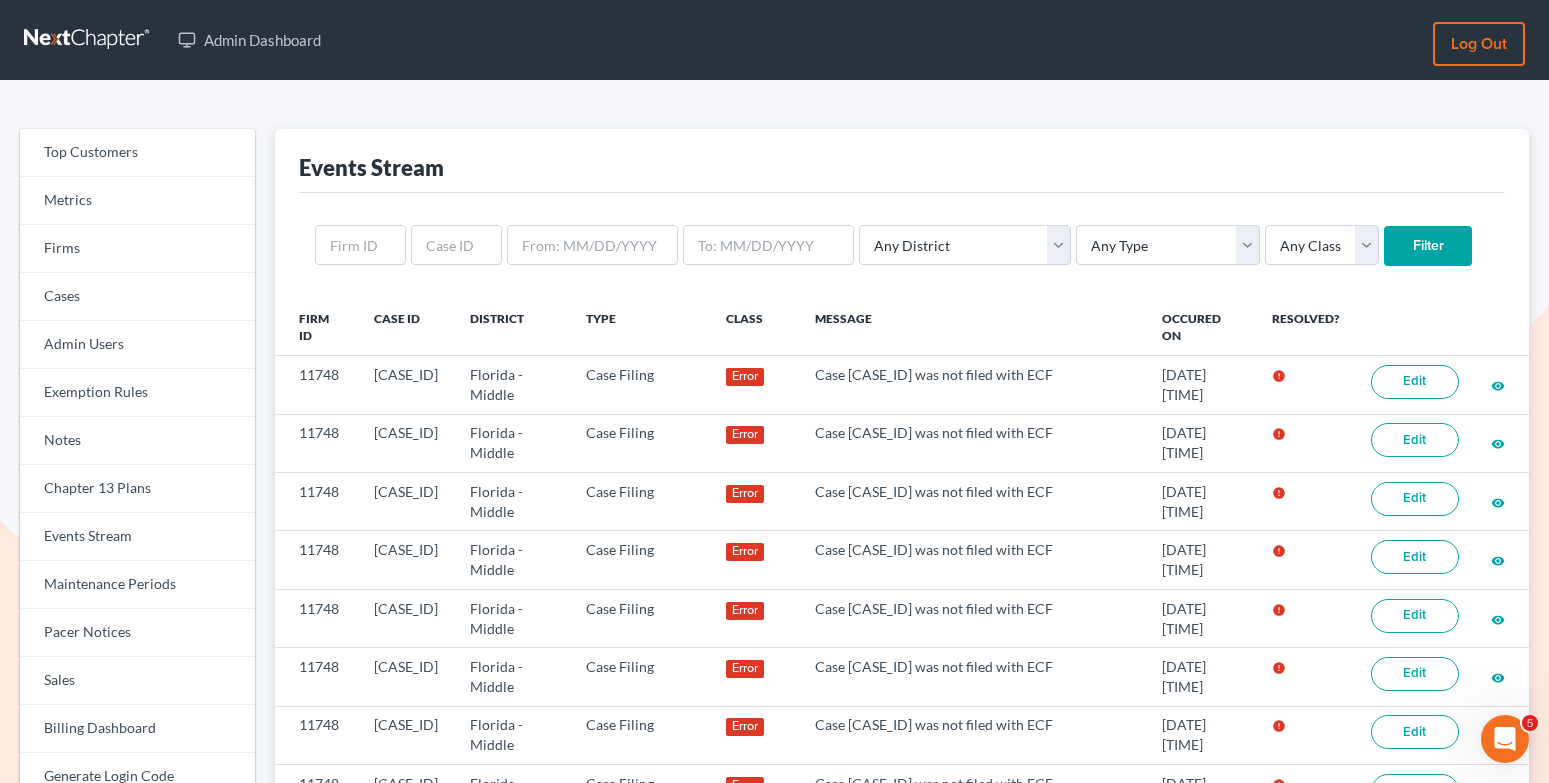 scroll, scrollTop: 0, scrollLeft: 0, axis: both 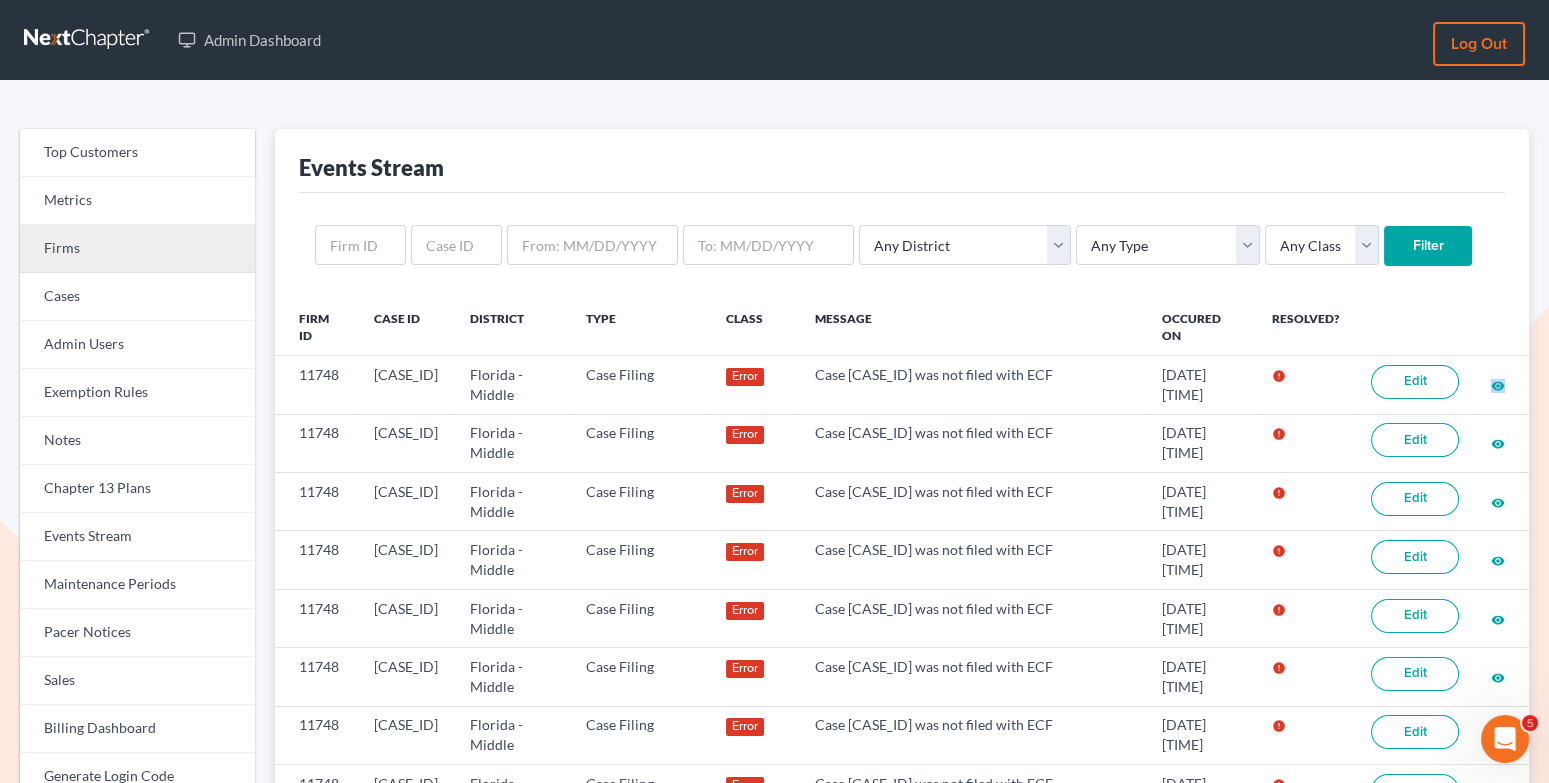 click on "Firms" at bounding box center [137, 249] 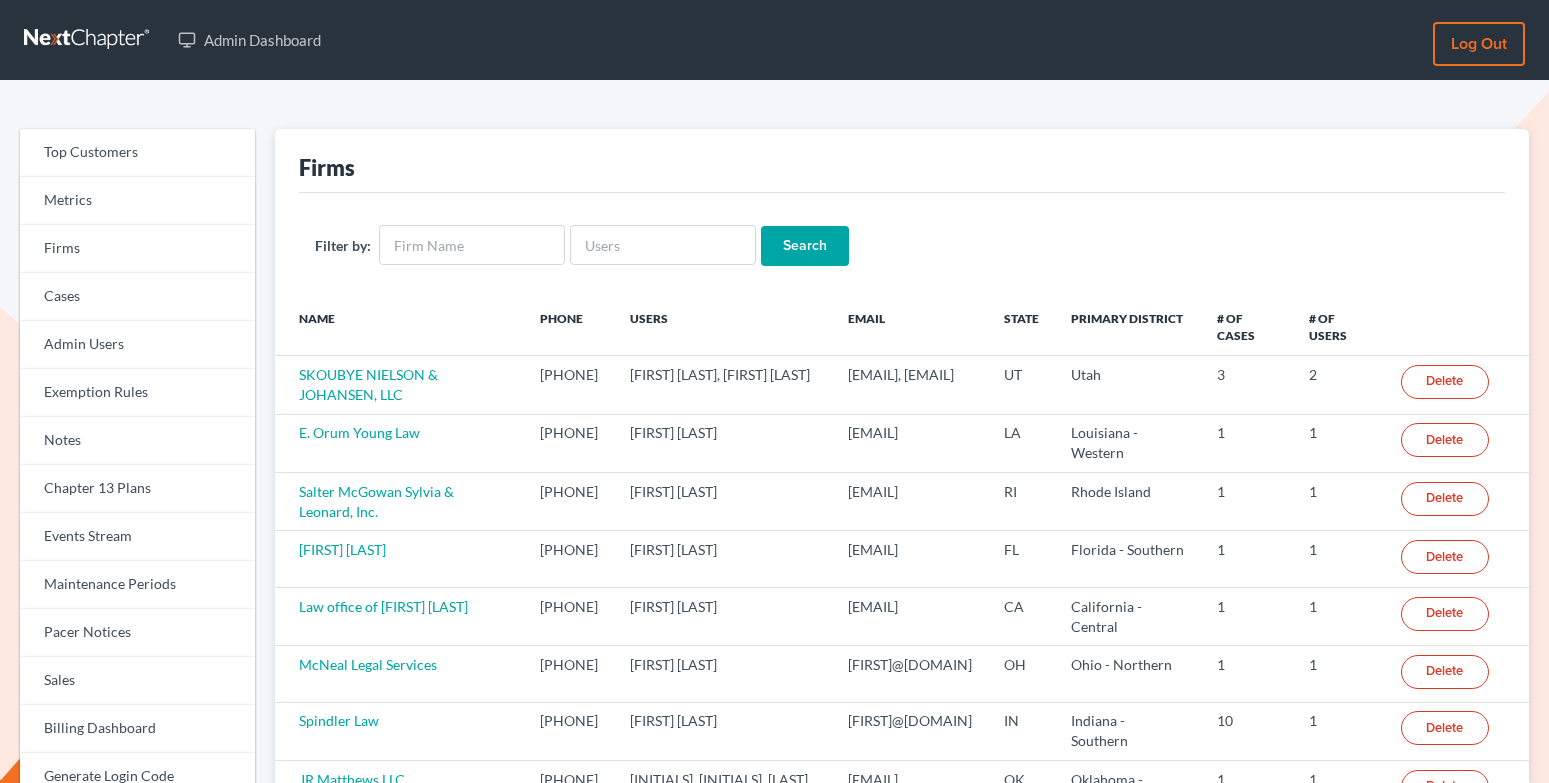 scroll, scrollTop: 0, scrollLeft: 0, axis: both 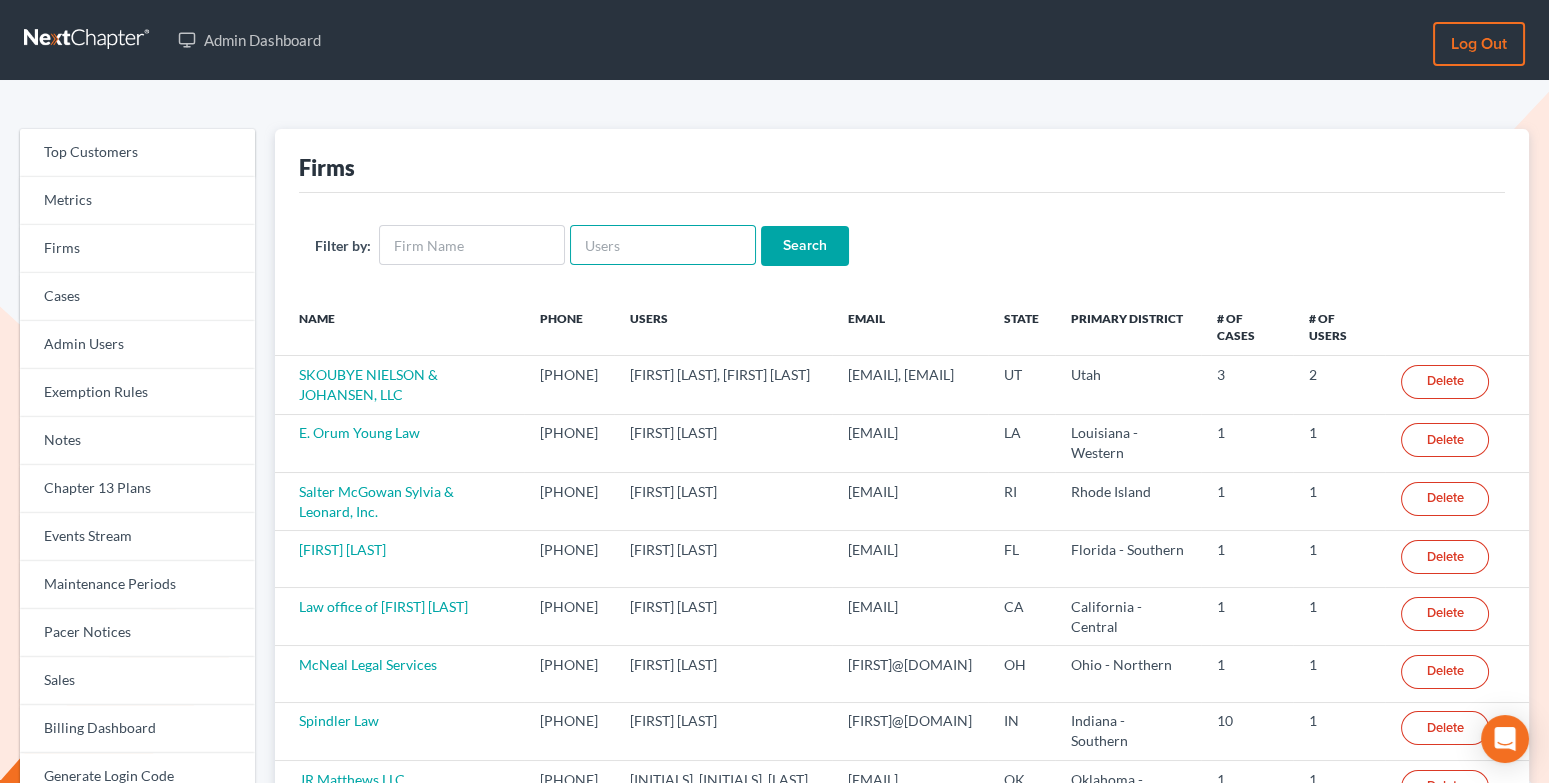 click at bounding box center [663, 245] 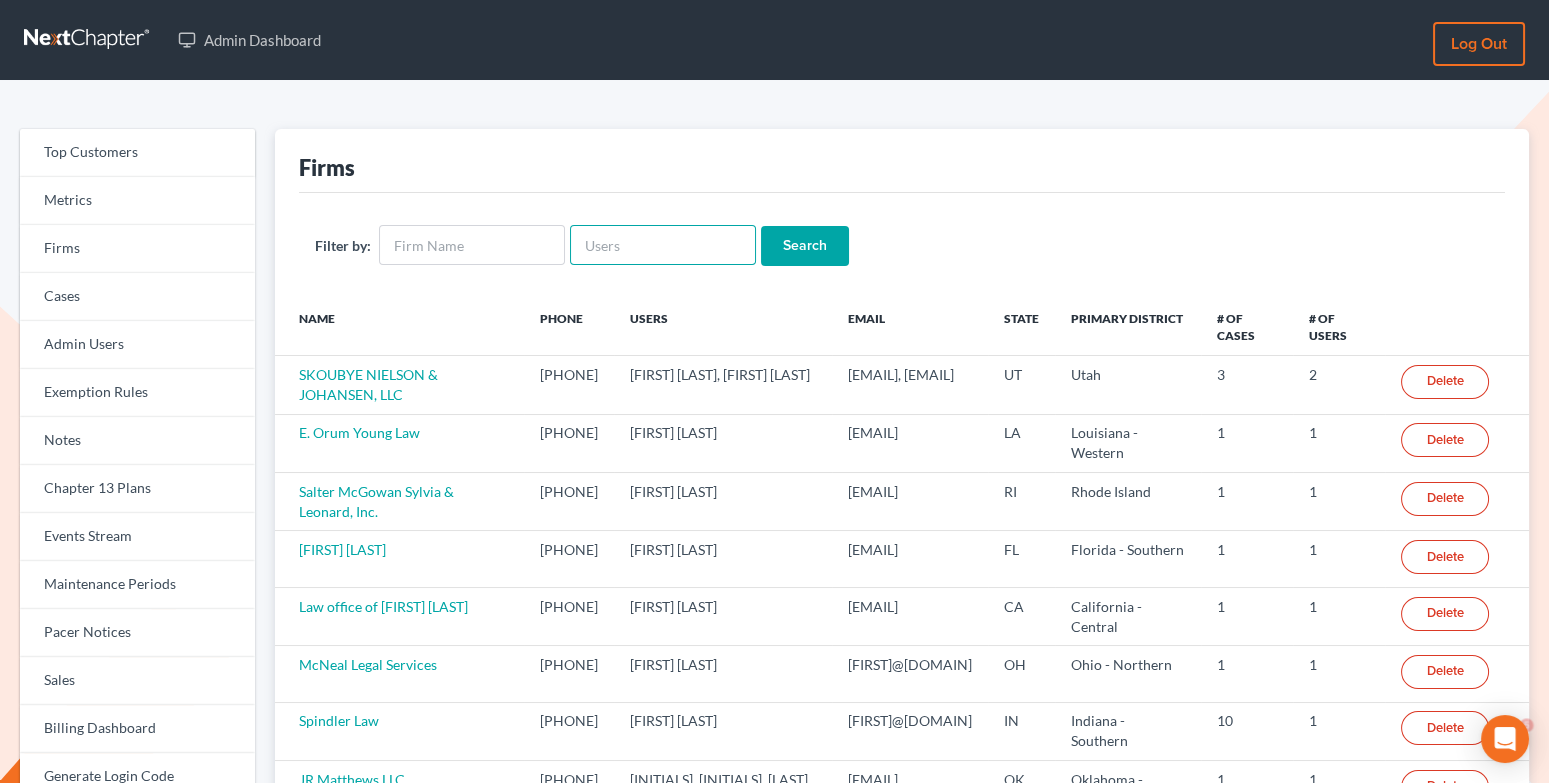 scroll, scrollTop: 0, scrollLeft: 0, axis: both 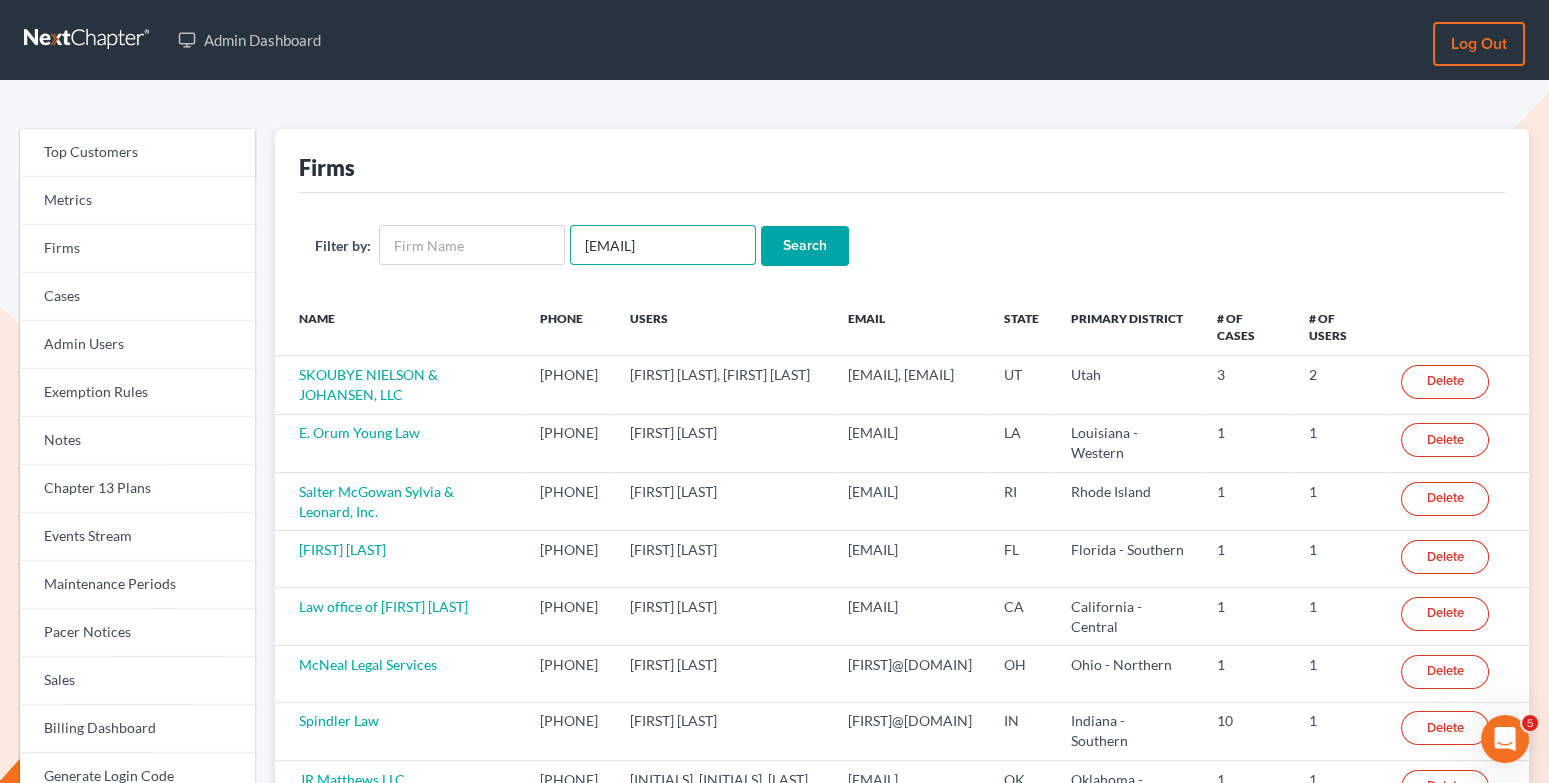 type on "[EMAIL]" 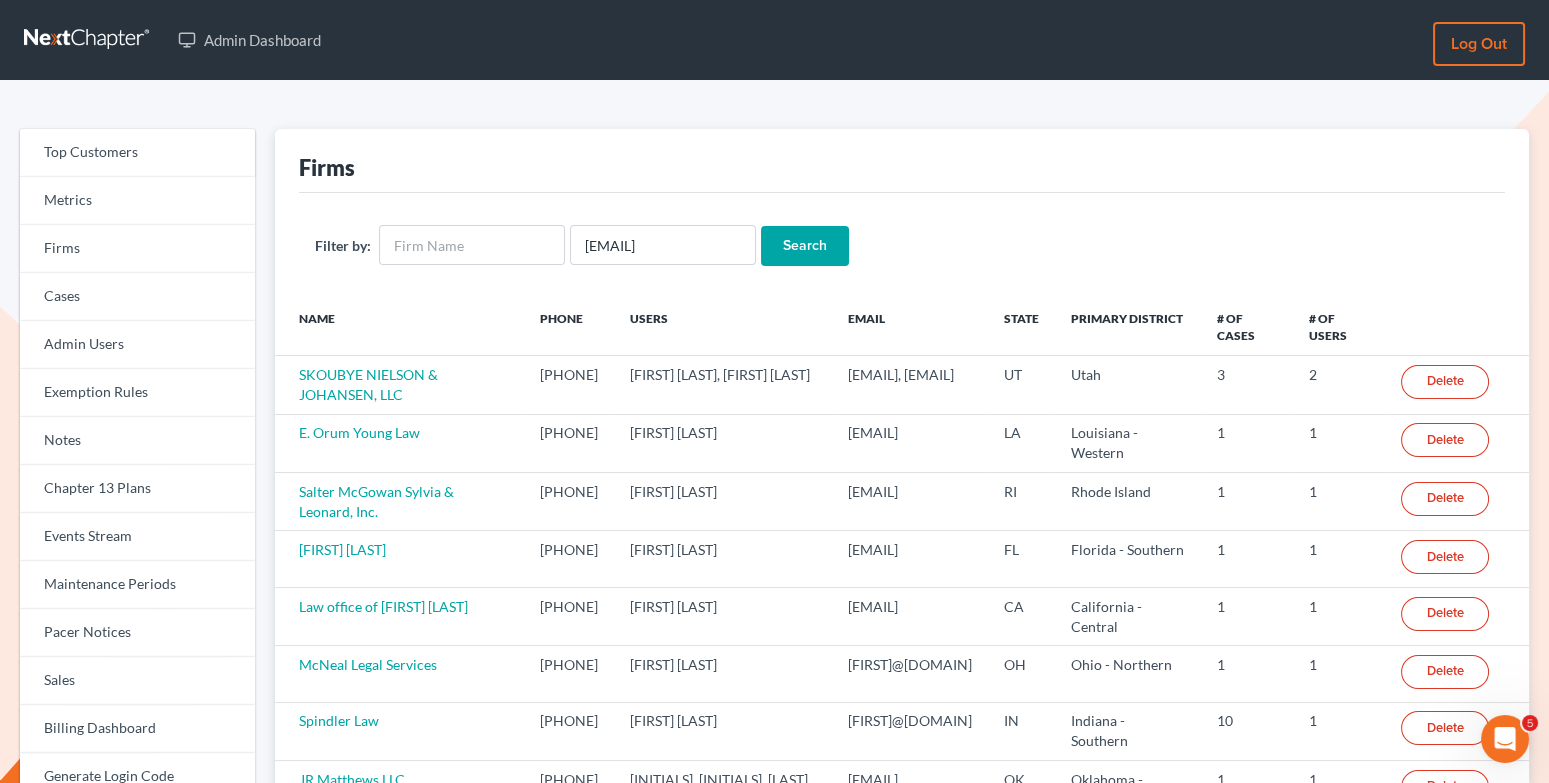 click on "Search" at bounding box center [805, 246] 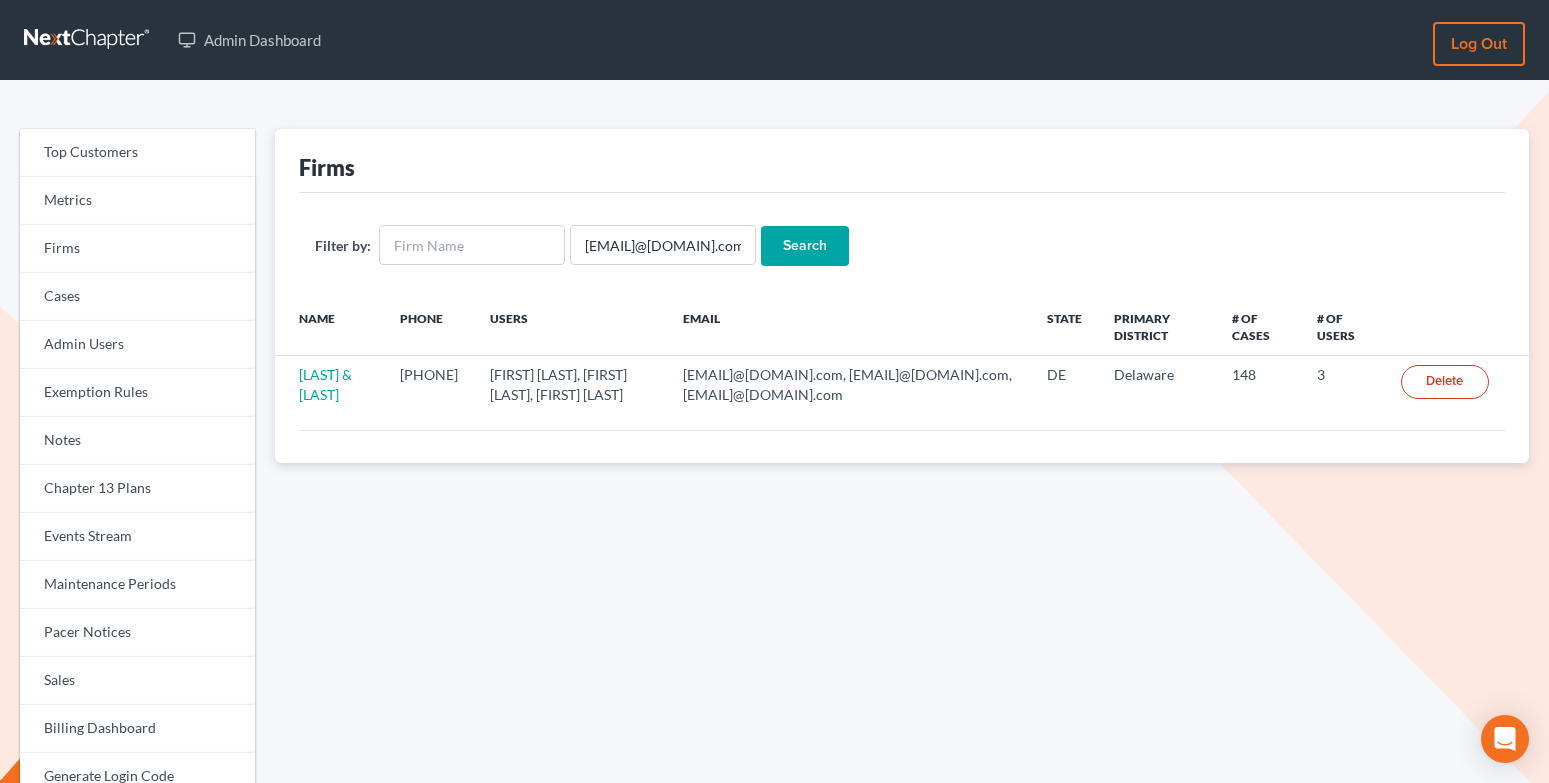 scroll, scrollTop: 0, scrollLeft: 0, axis: both 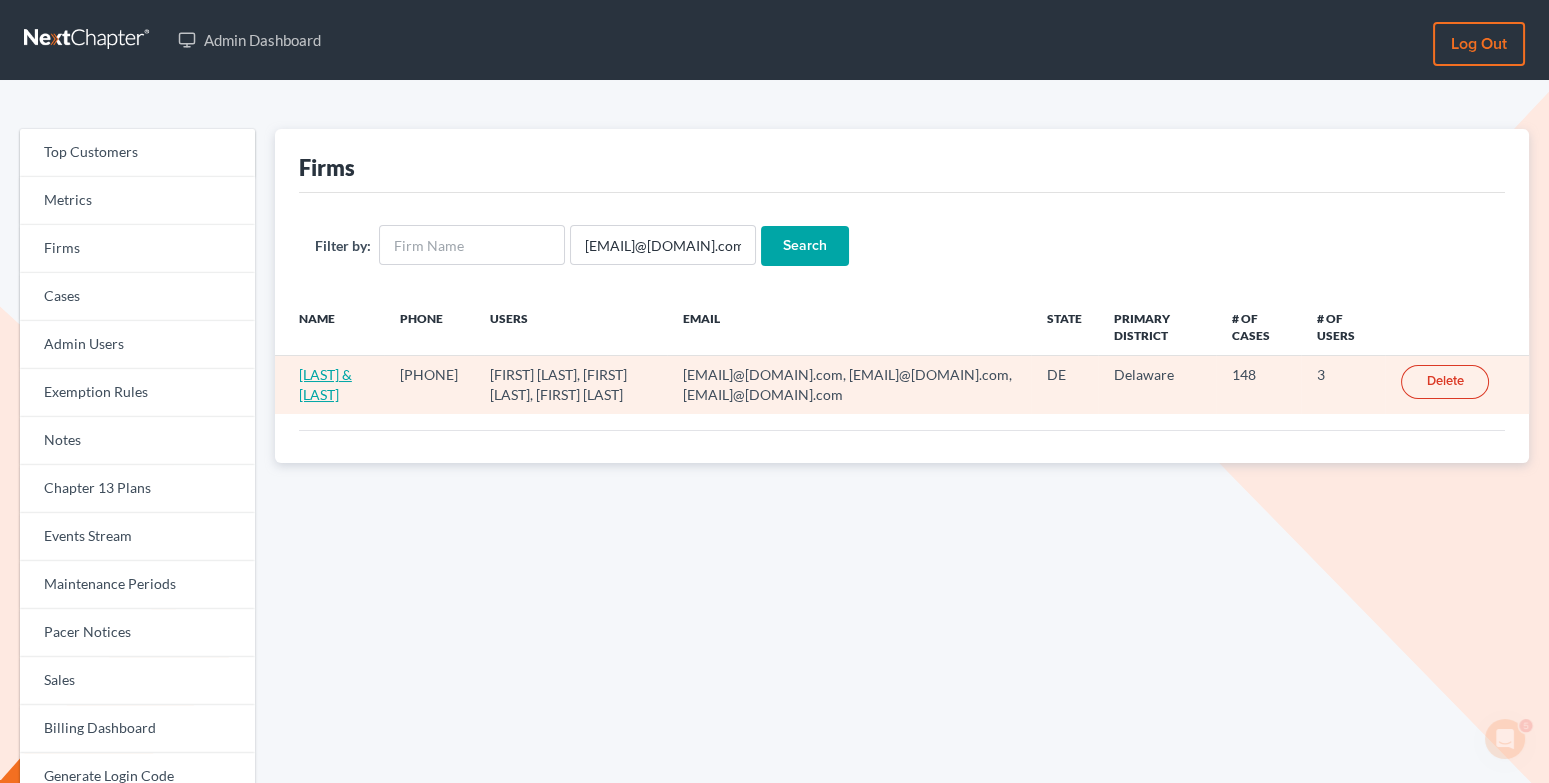 click on "Ceccotti & Masten" at bounding box center [325, 384] 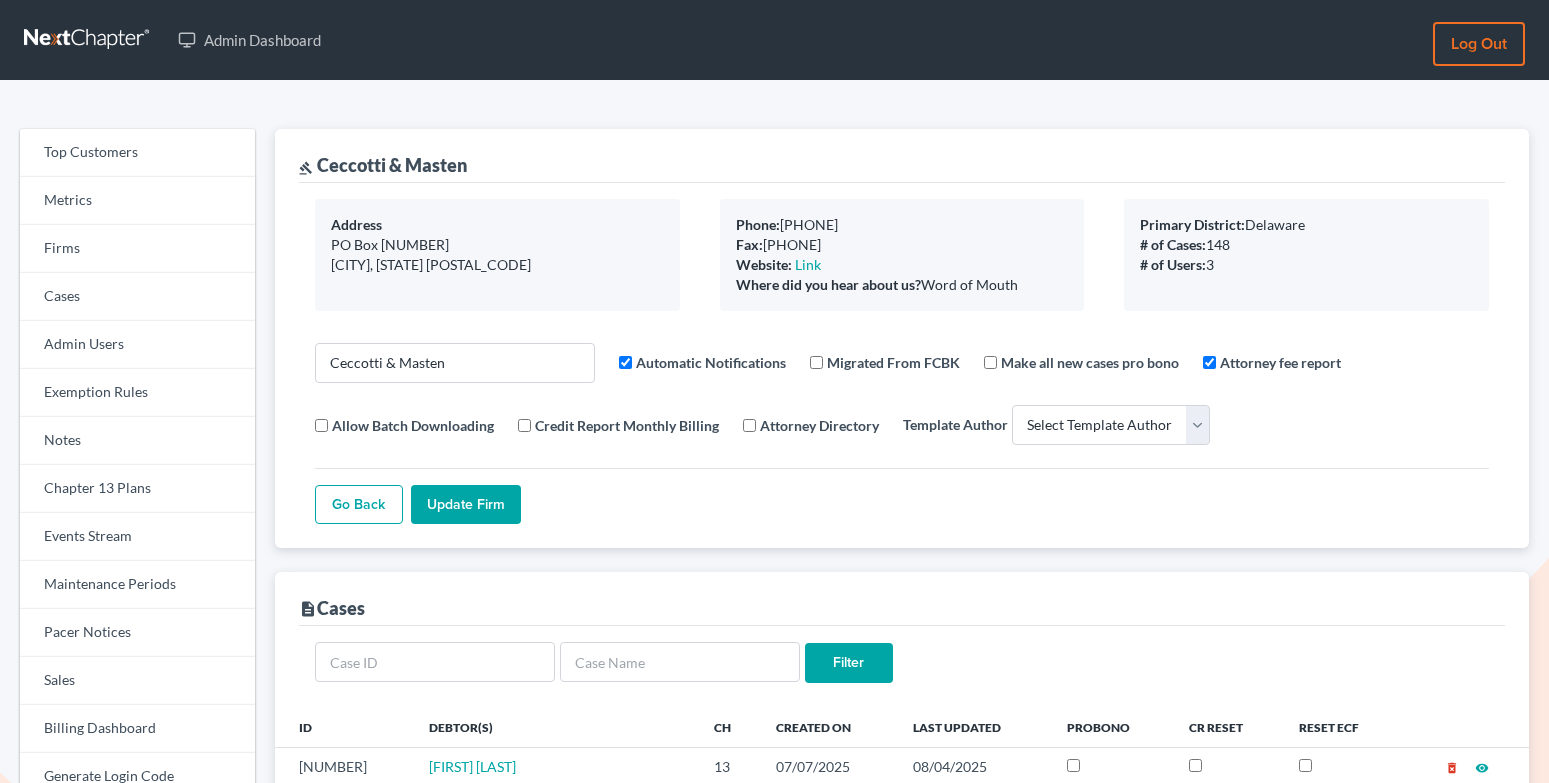 select 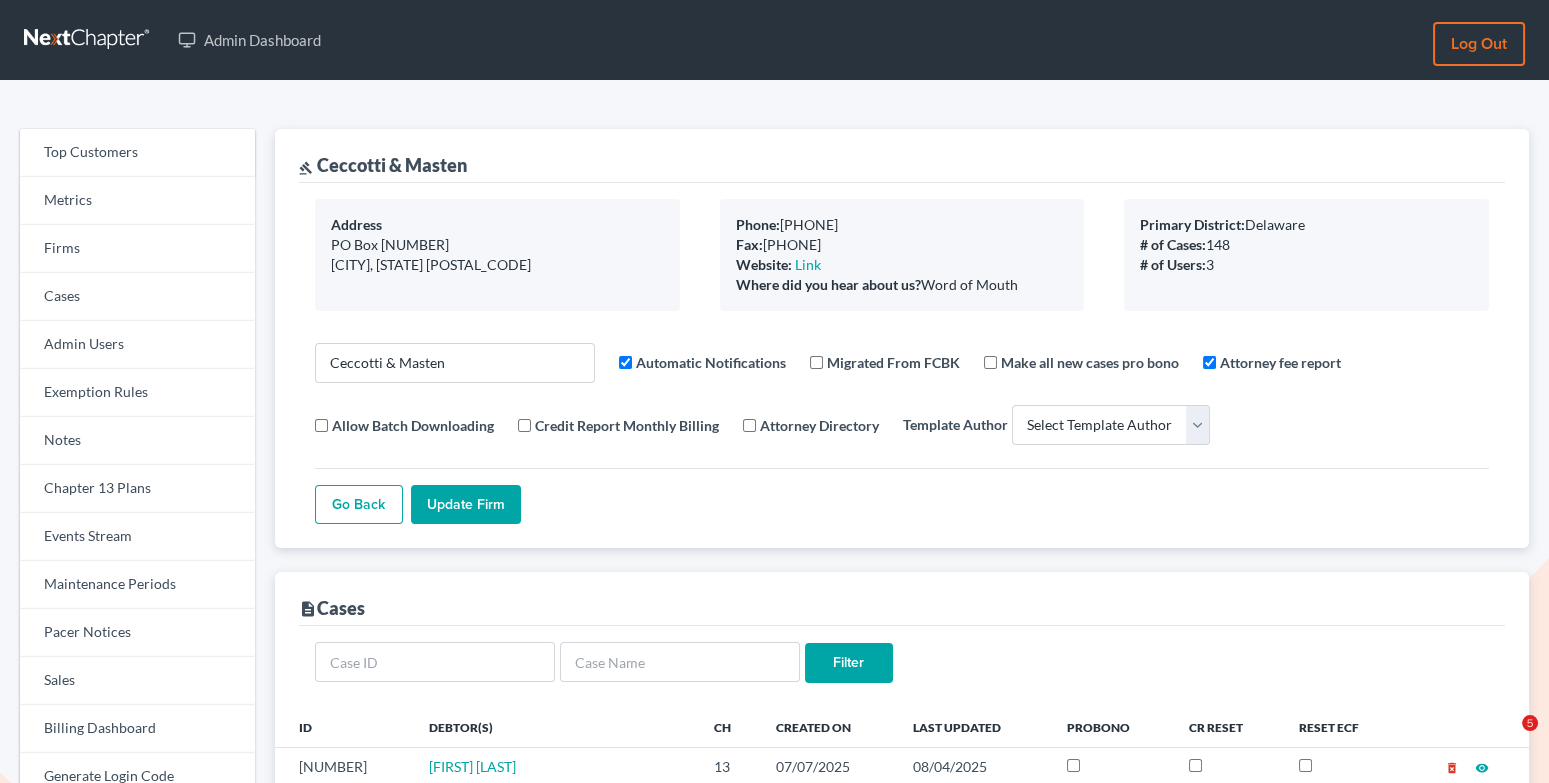 scroll, scrollTop: 193, scrollLeft: 0, axis: vertical 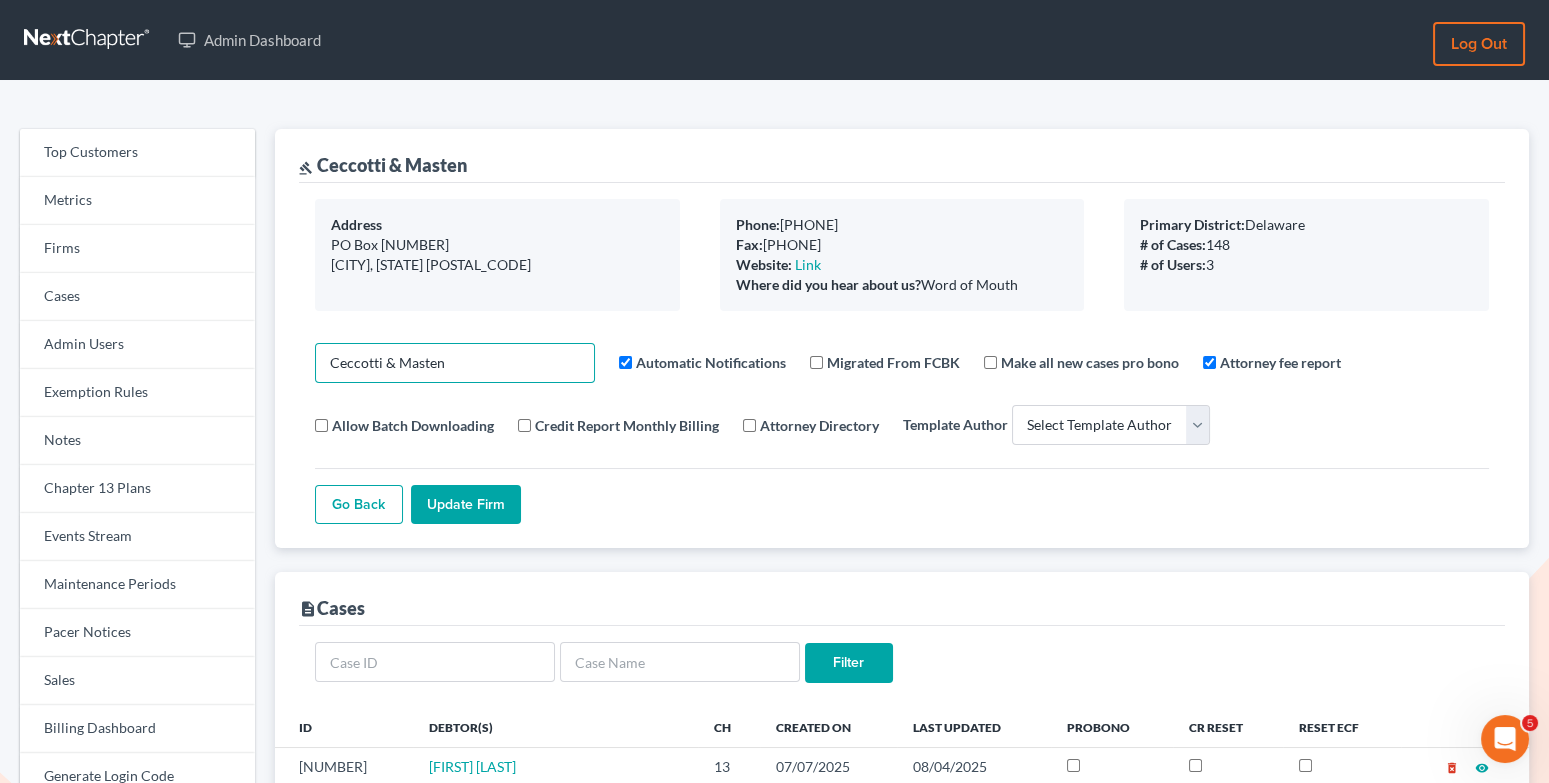 drag, startPoint x: 447, startPoint y: 362, endPoint x: 260, endPoint y: 359, distance: 187.02406 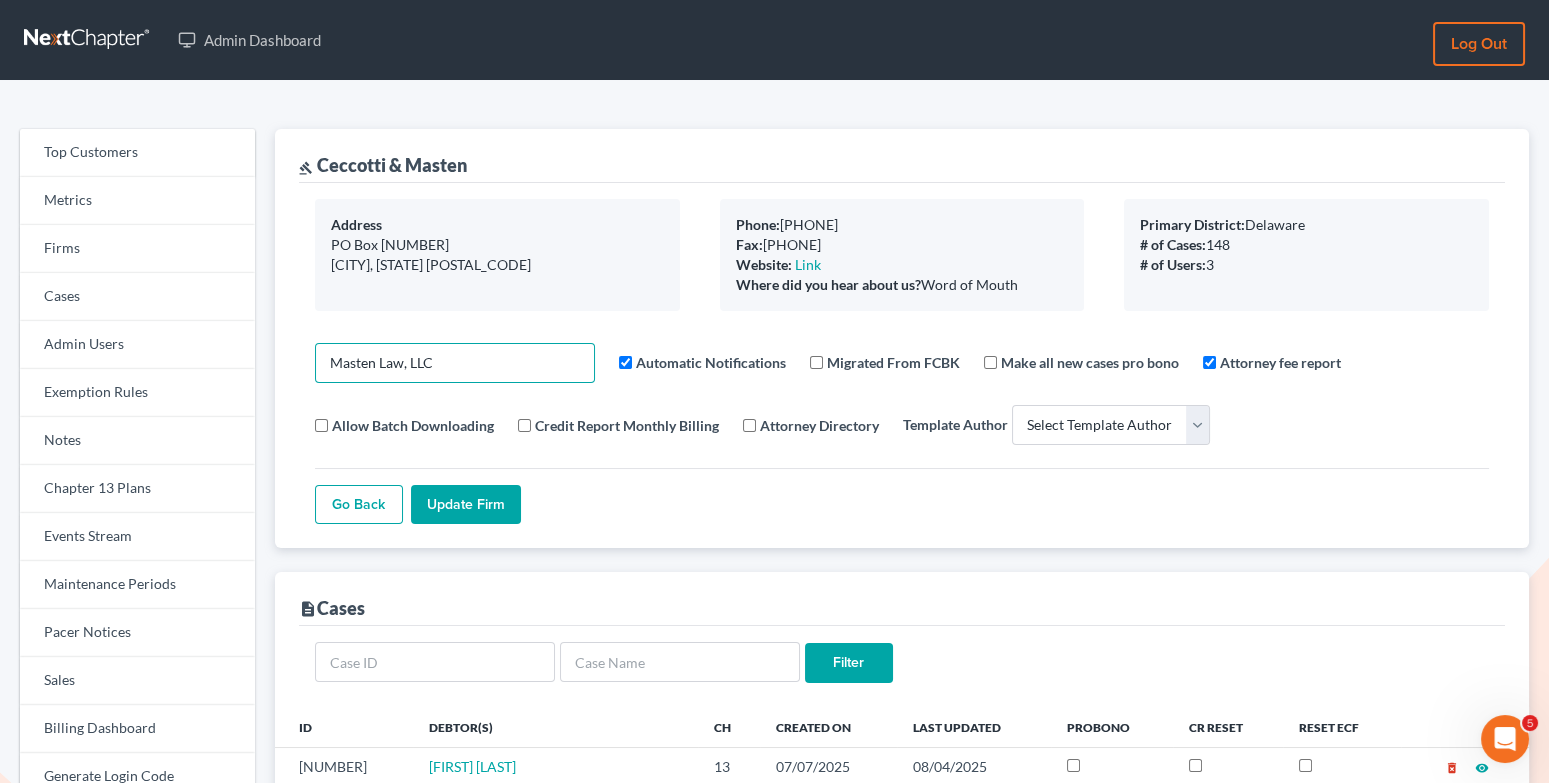 type on "Masten Law, LLC" 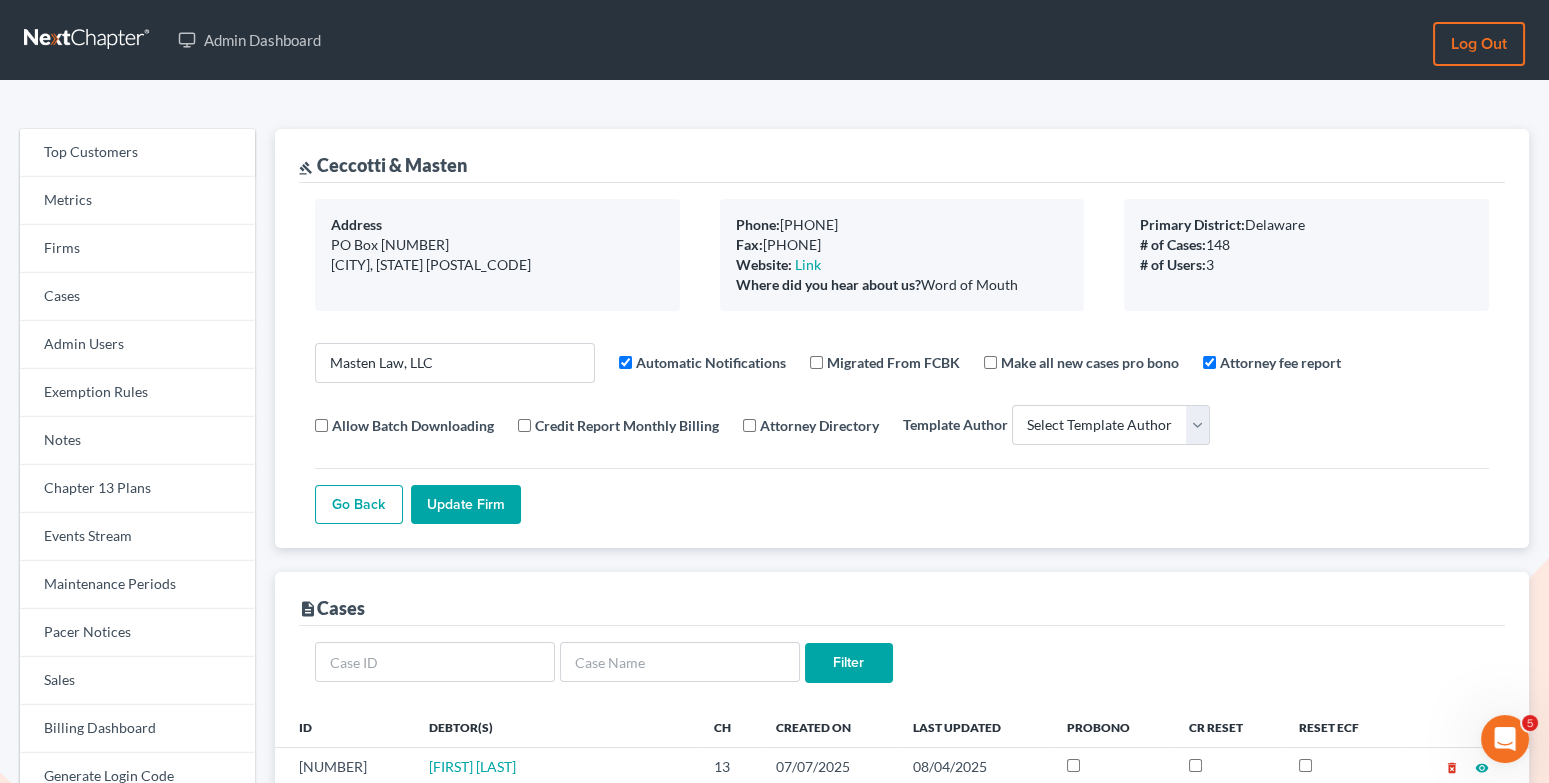 click on "Update Firm" at bounding box center (466, 505) 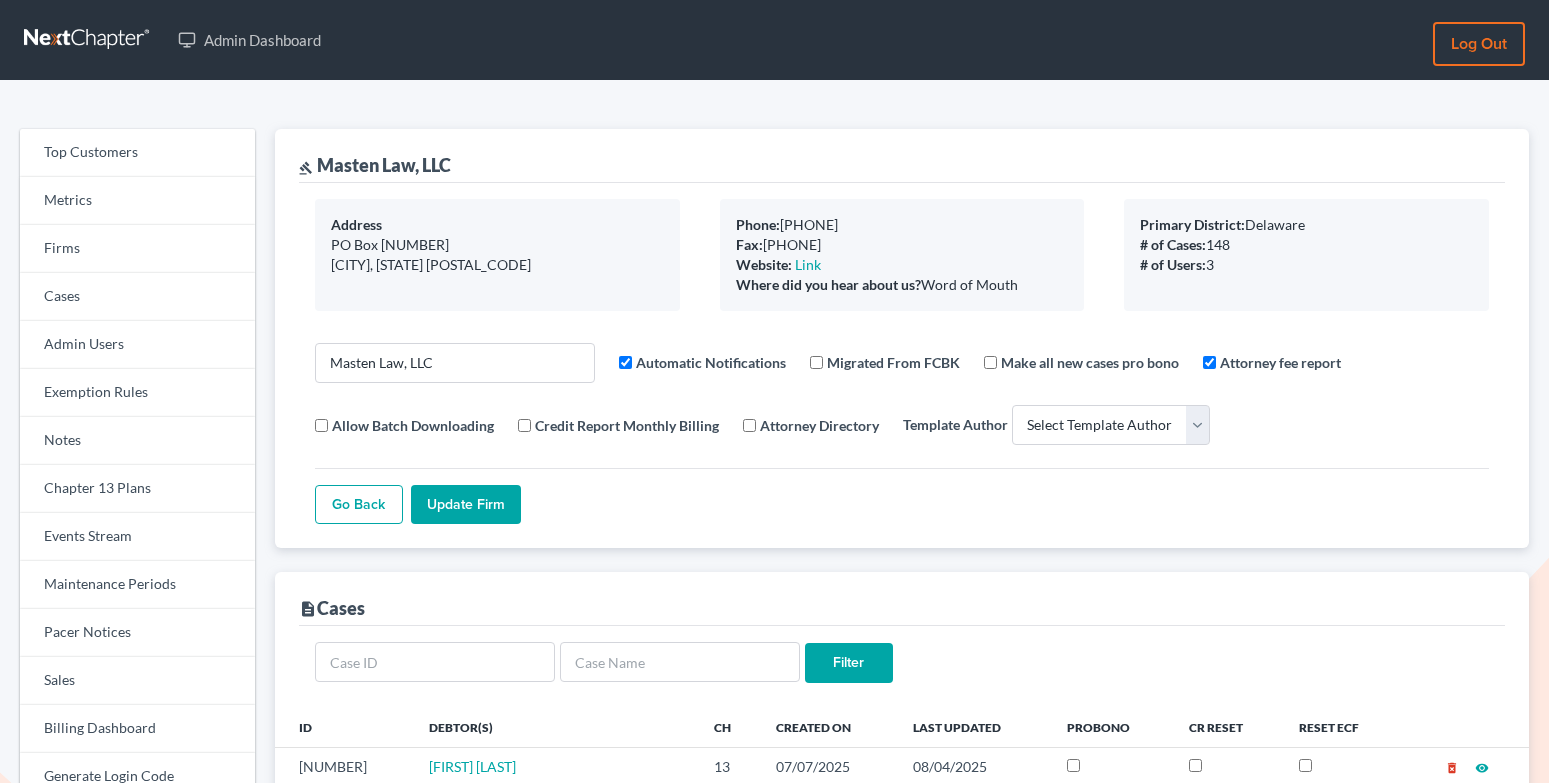 select 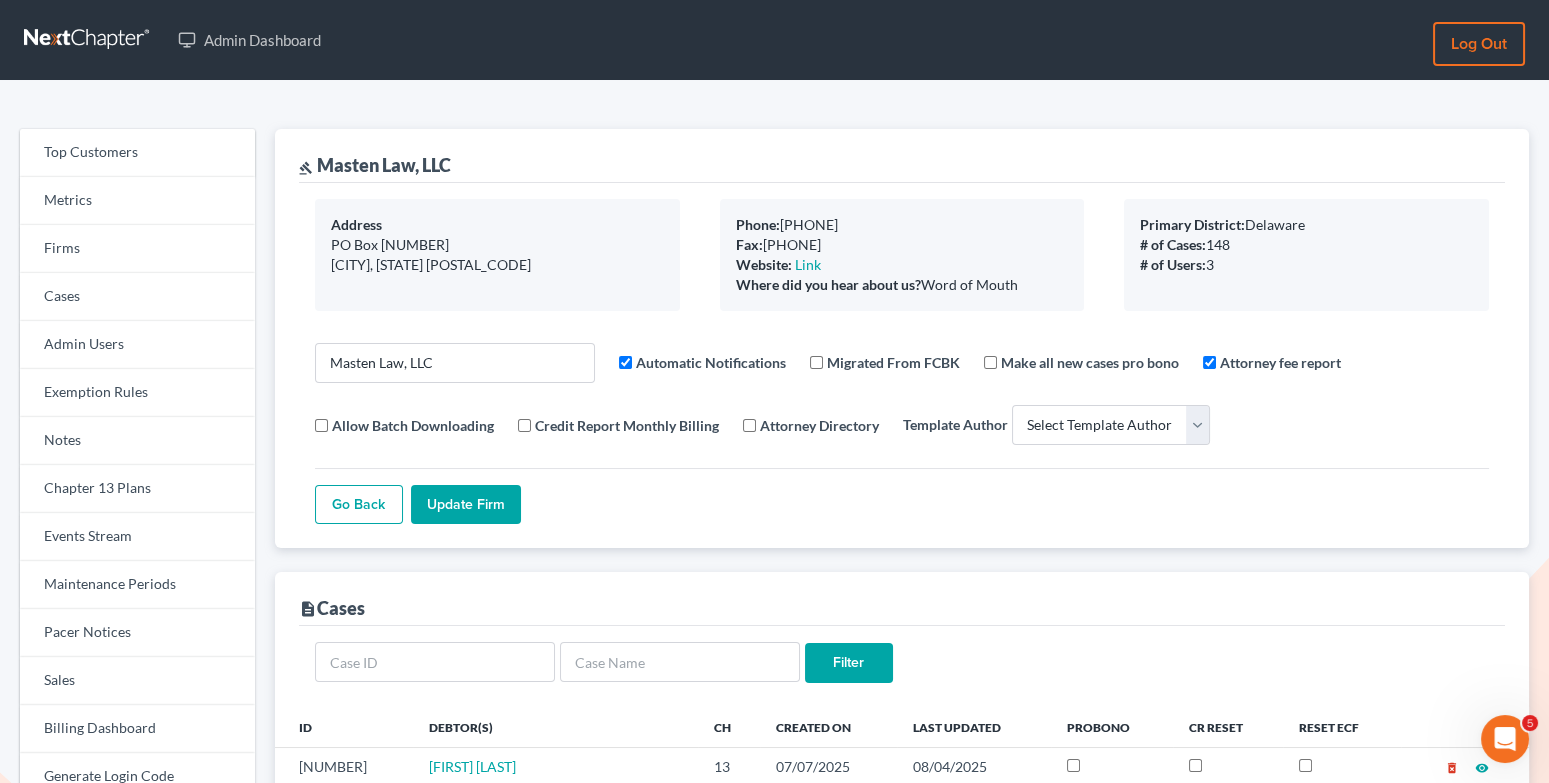 scroll, scrollTop: 0, scrollLeft: 0, axis: both 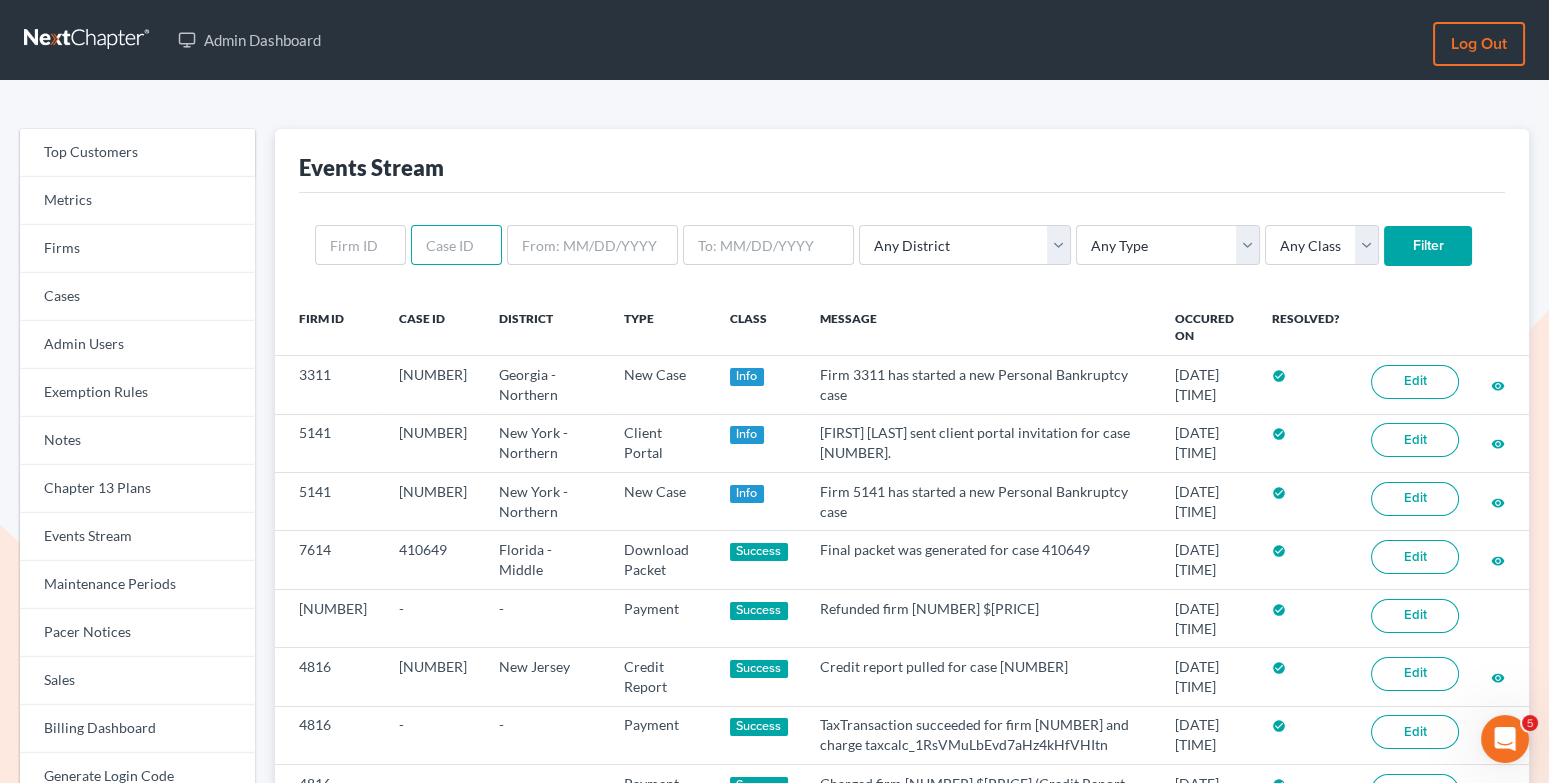 click at bounding box center [456, 245] 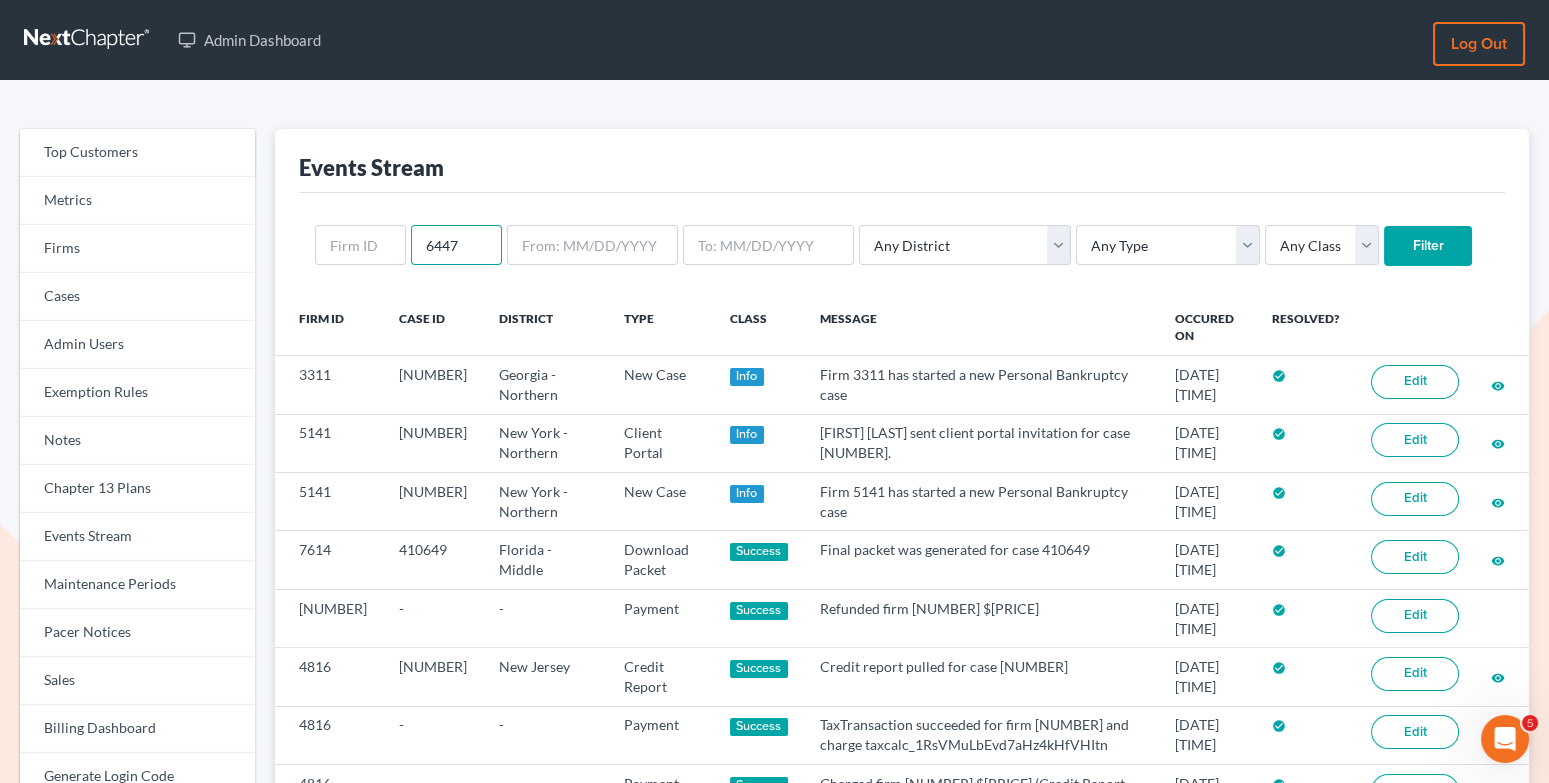 type on "6447" 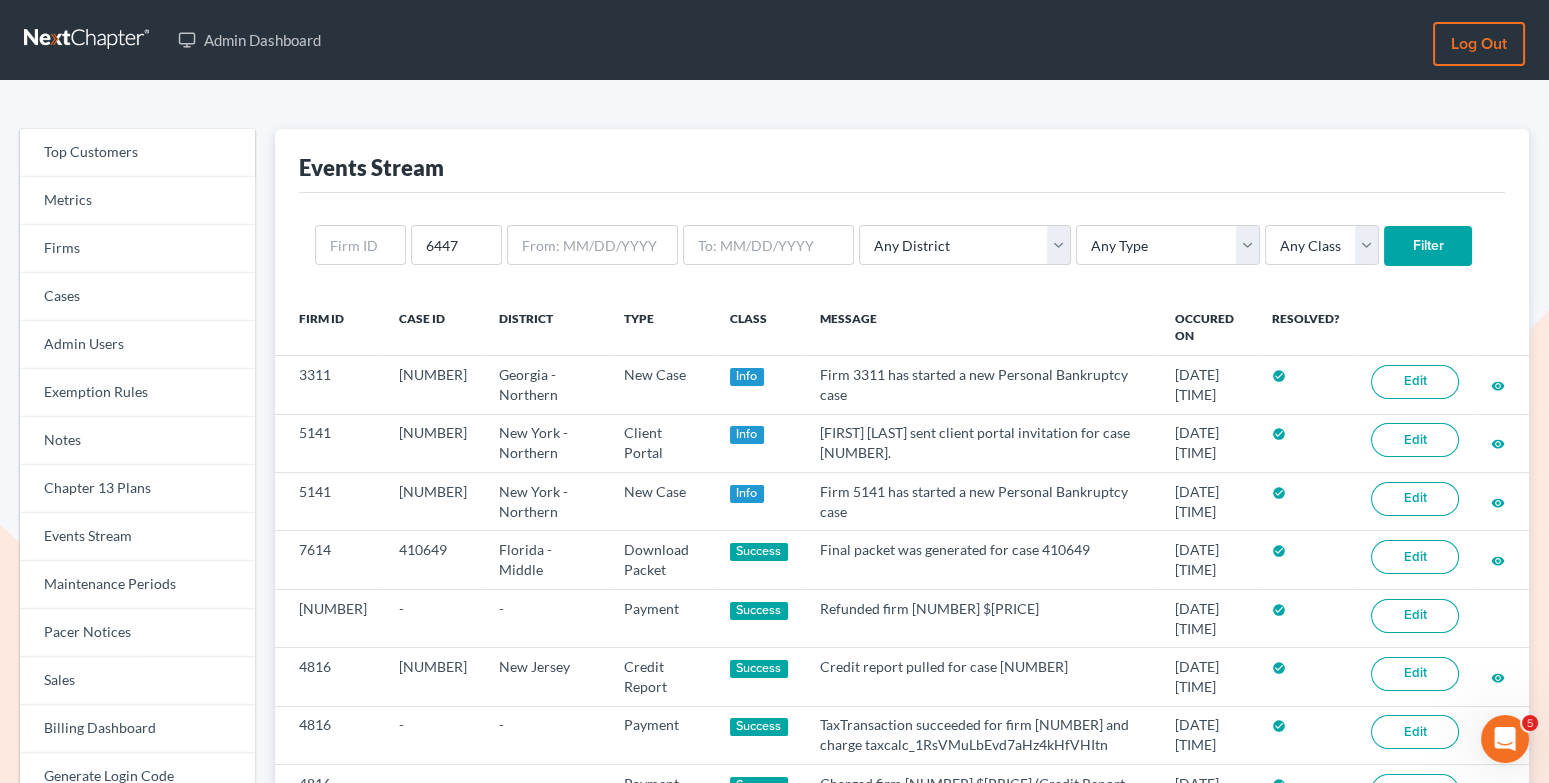 click on "Filter" at bounding box center [1428, 246] 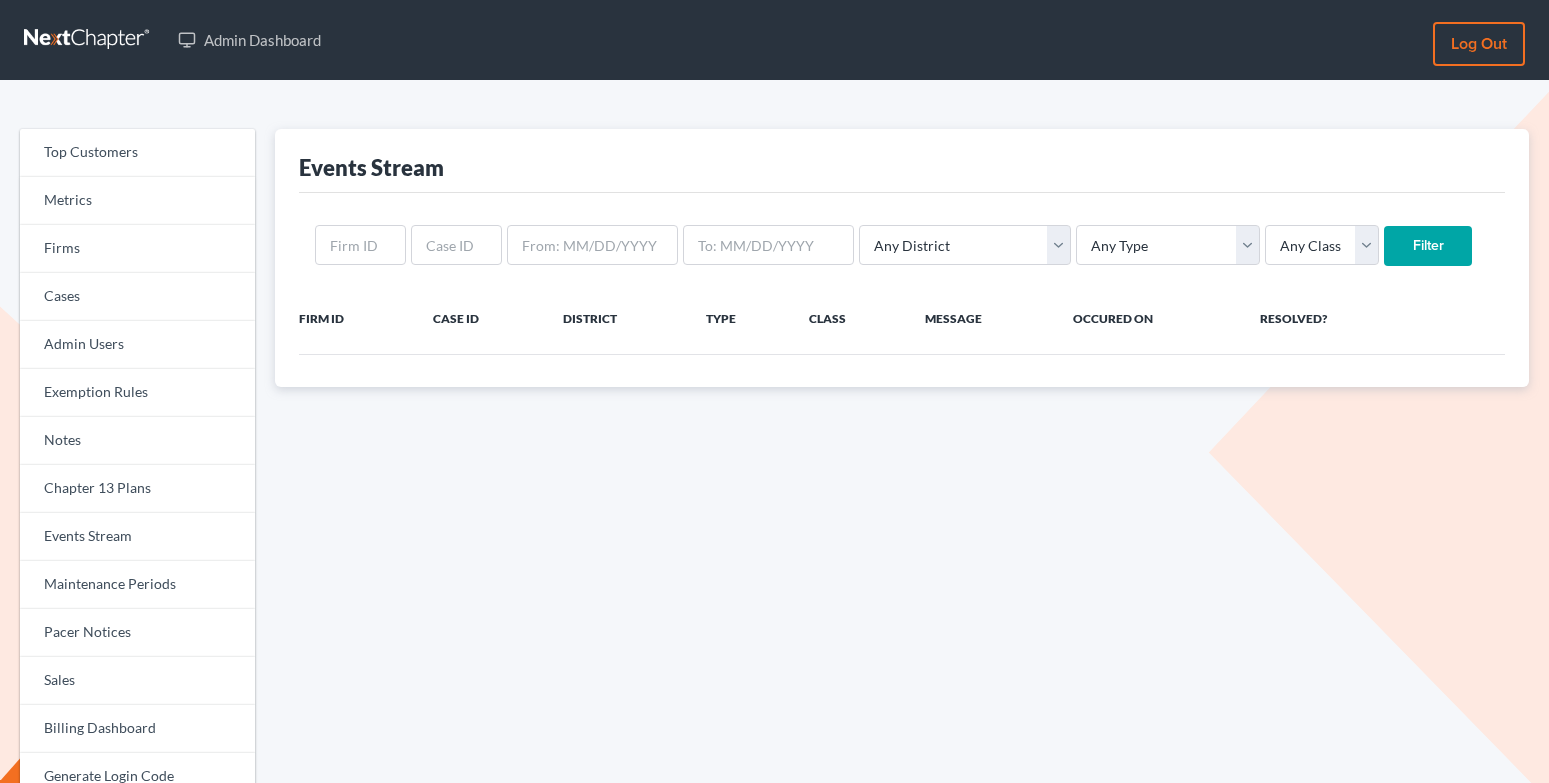 scroll, scrollTop: 0, scrollLeft: 0, axis: both 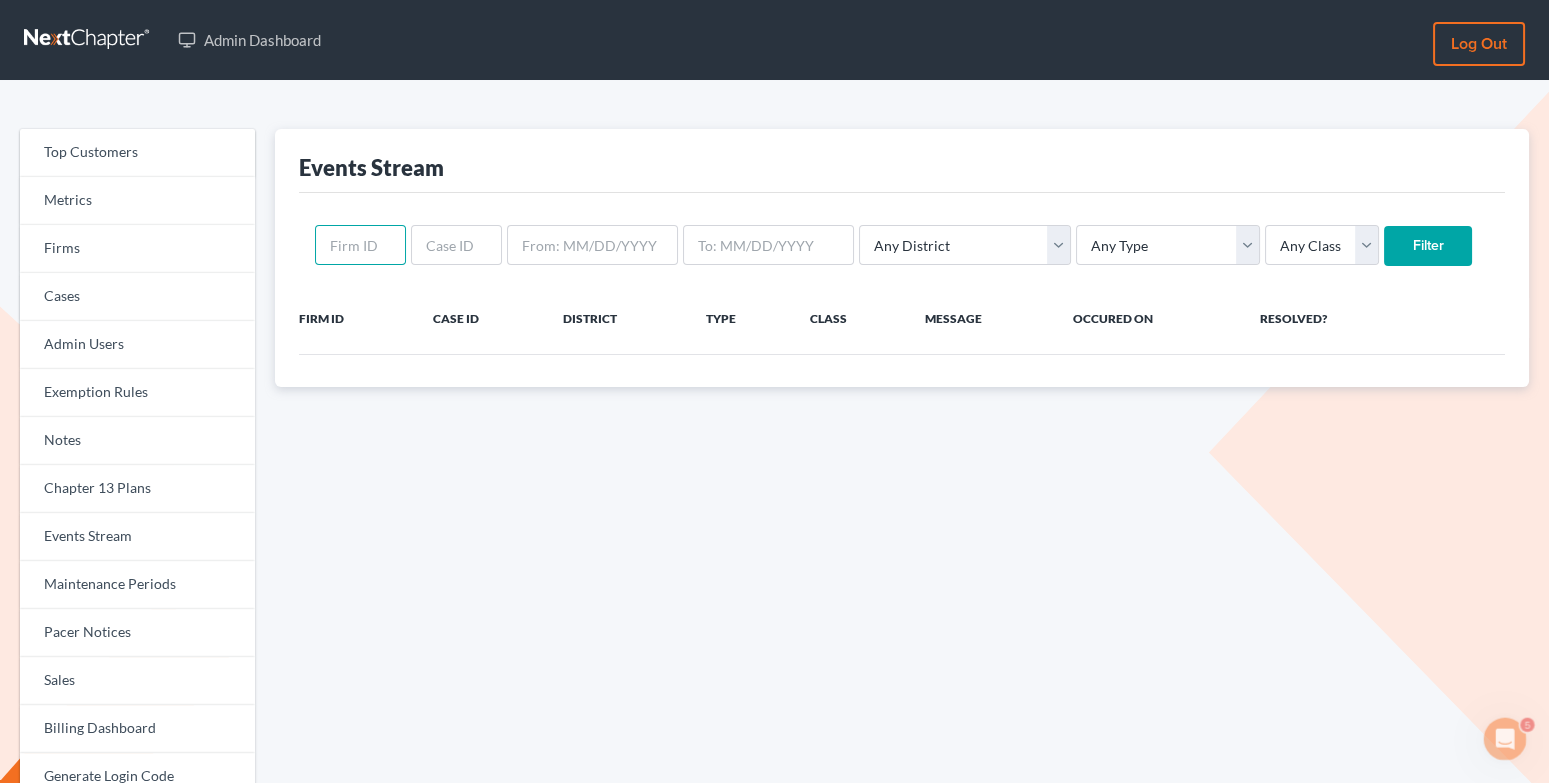 click at bounding box center (360, 245) 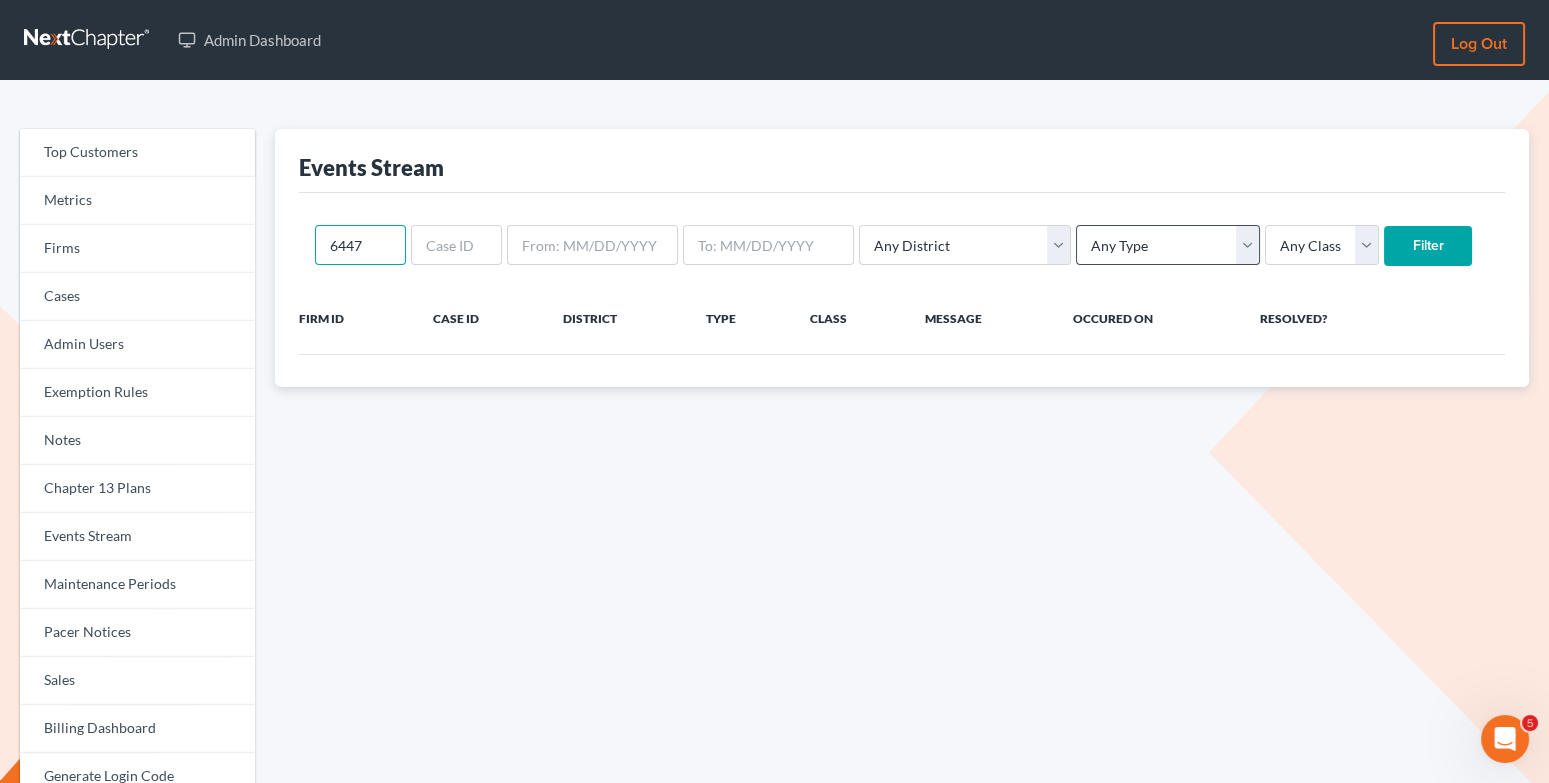 type on "6447" 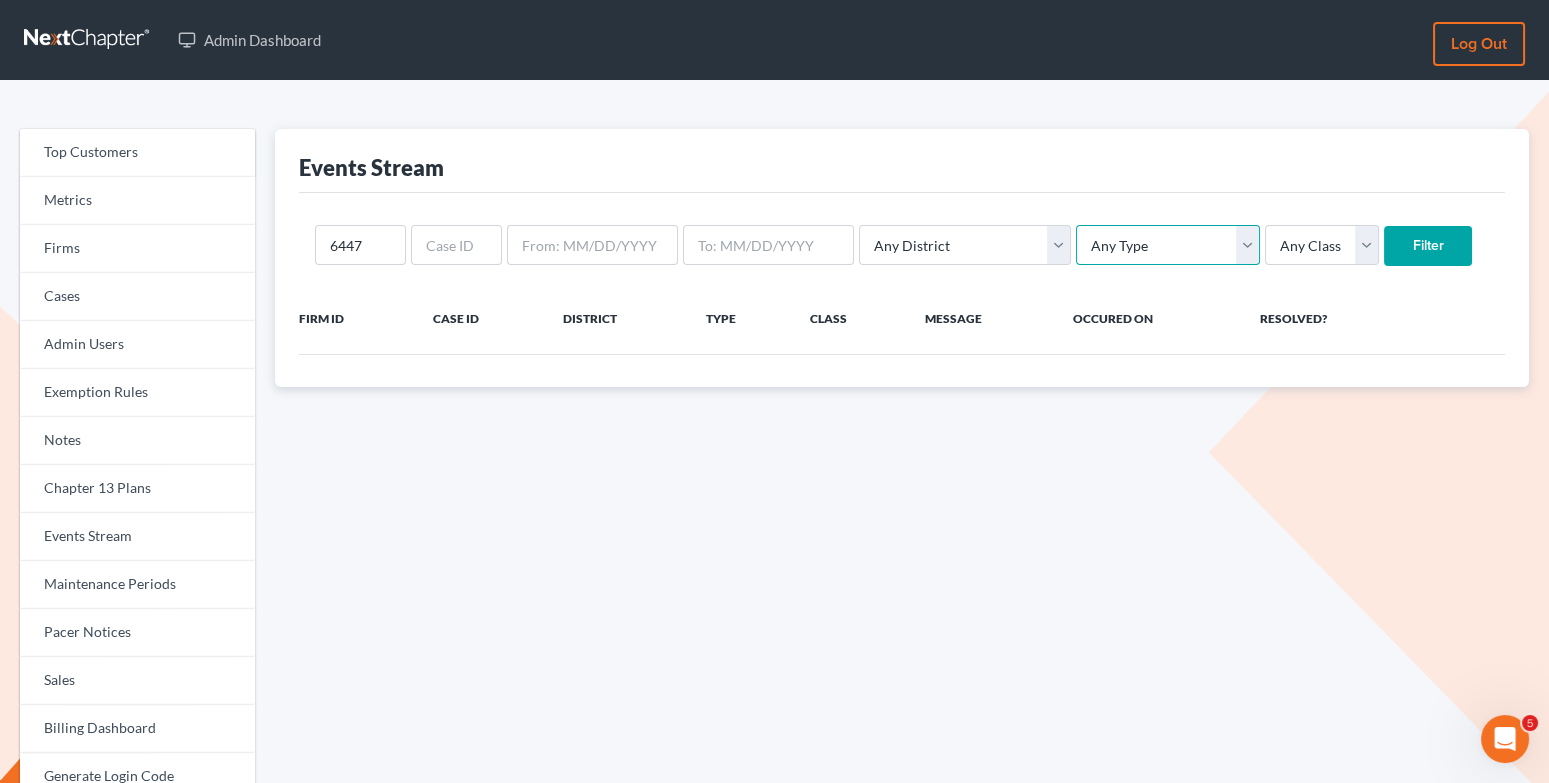 click on "Any Type
Case Applied To Plan
Case Archive
Case Duplicate
Case Filing
Chapter 13 Plan
Chapter 13 Receipt
Client Portal
Credit Card
Credit Report
Debt Import
Directory
Download Packet
Draft Packet
Fee Receipt
New Case
Payment
Payment Import
Payment Plan
Preview" at bounding box center [1168, 245] 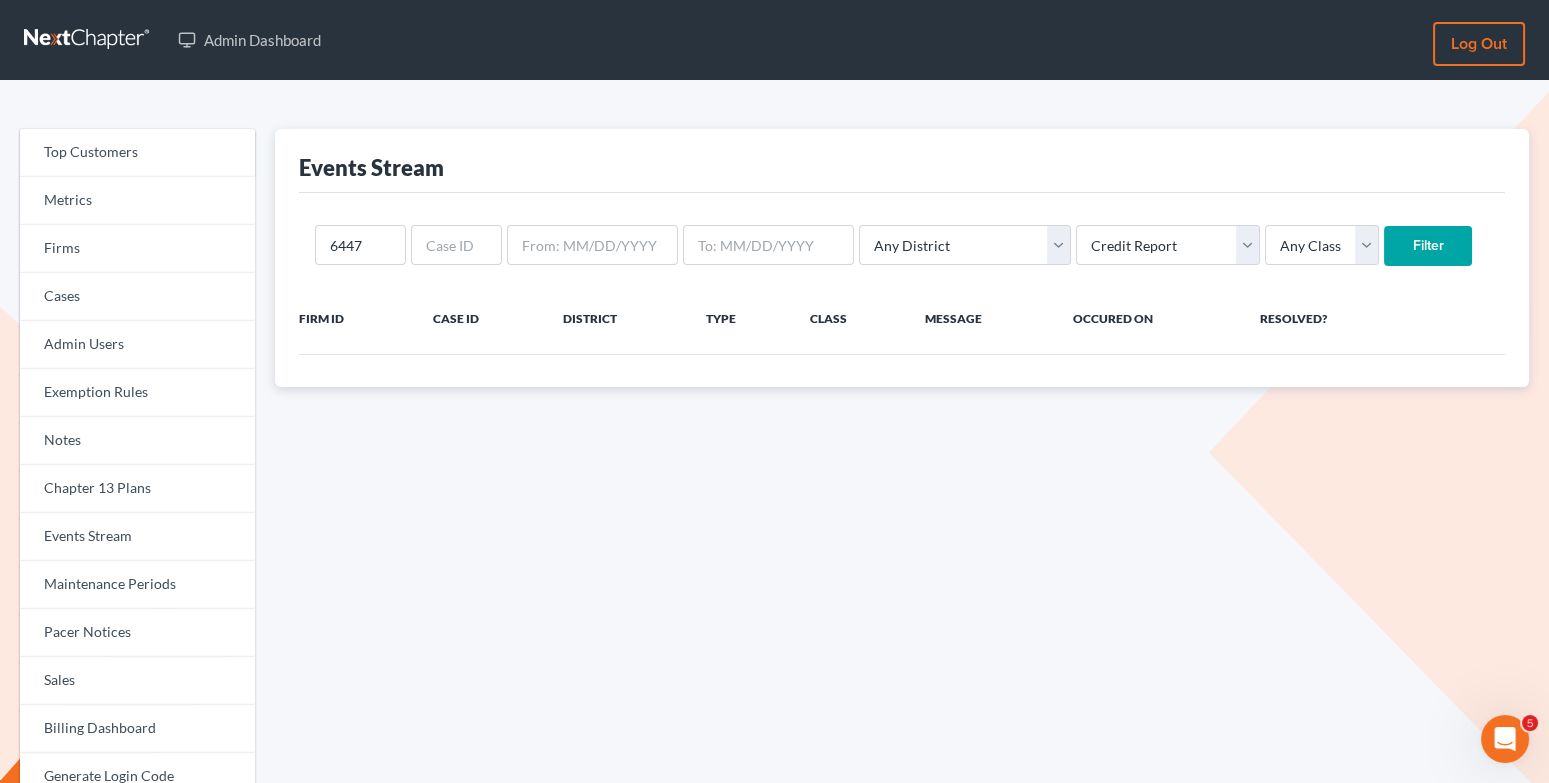 click on "Filter" at bounding box center [1428, 246] 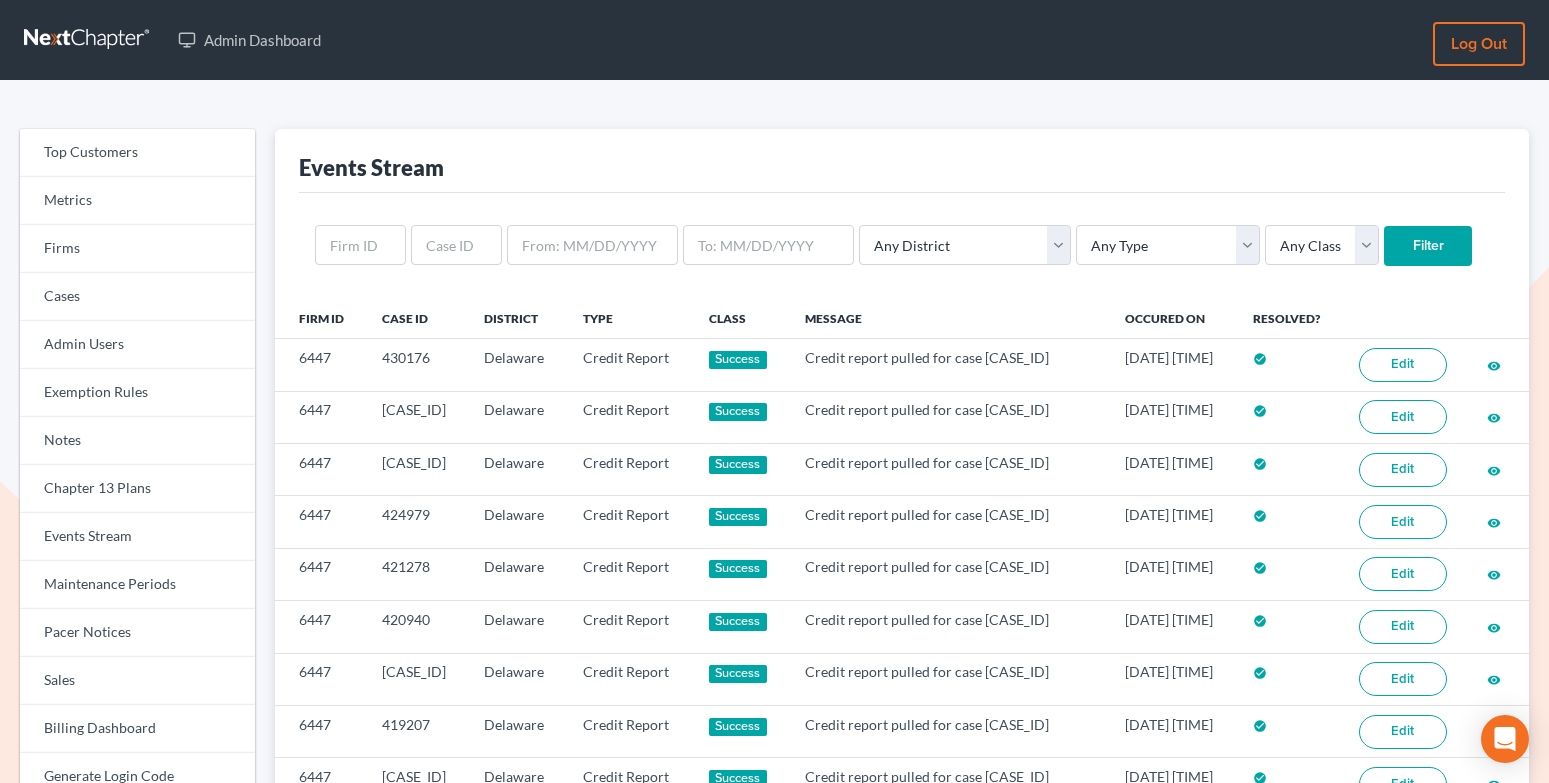 scroll, scrollTop: 0, scrollLeft: 0, axis: both 